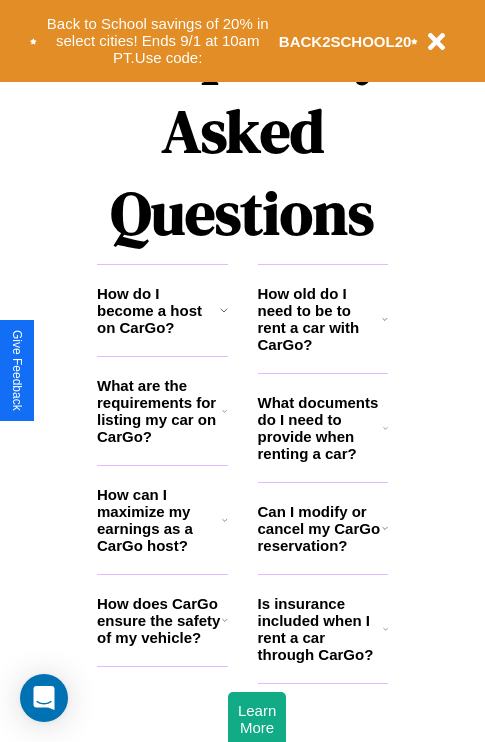 scroll, scrollTop: 2423, scrollLeft: 0, axis: vertical 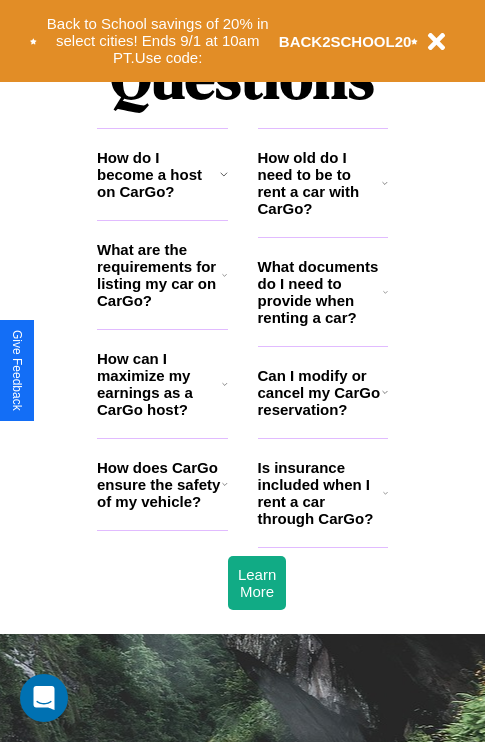 click 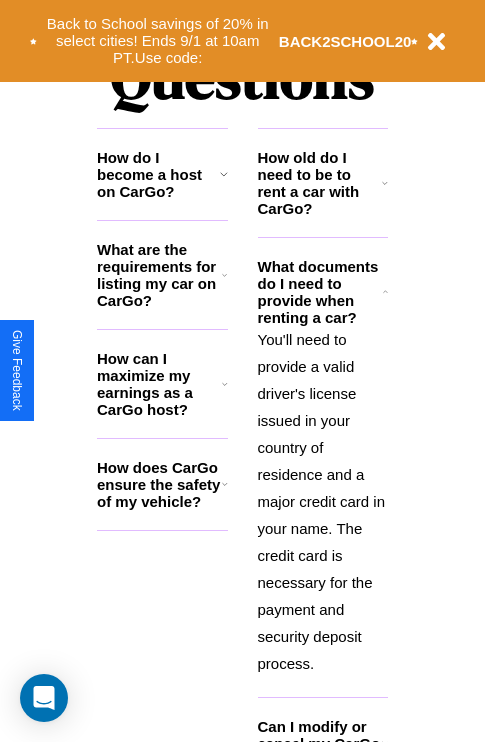 click 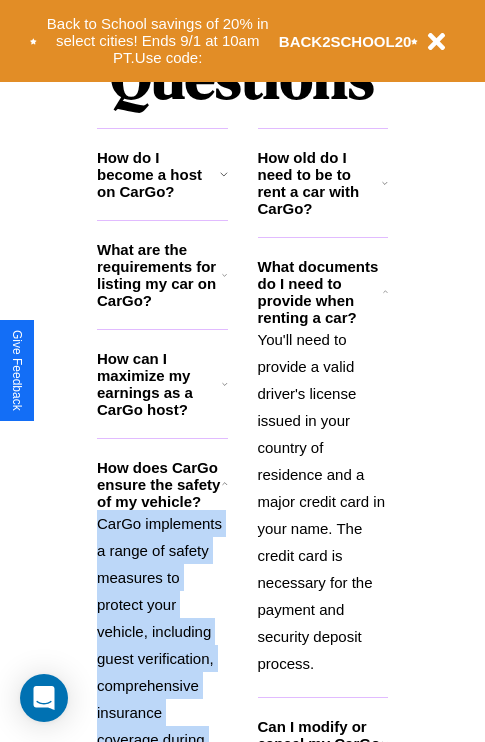 scroll, scrollTop: 2566, scrollLeft: 0, axis: vertical 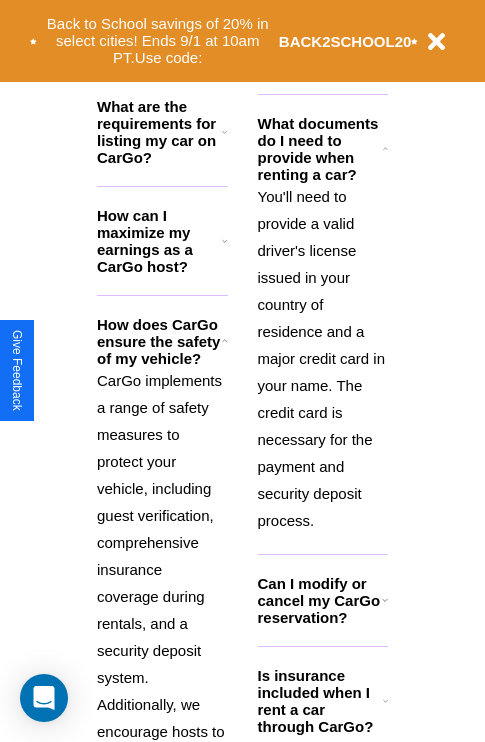 click 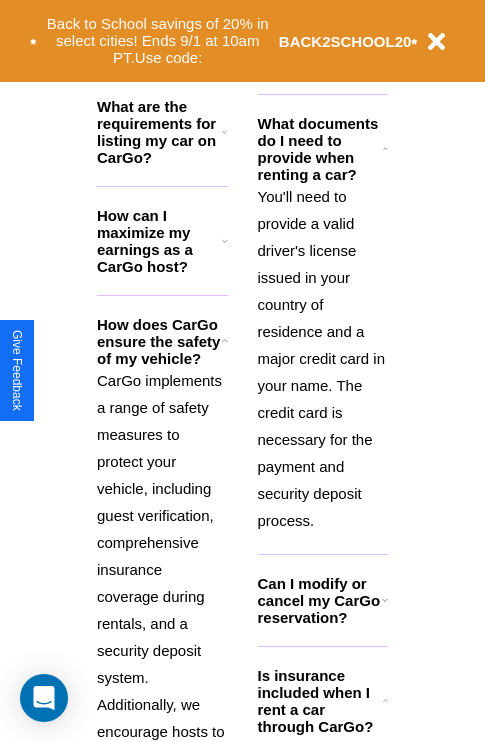 click on "What are the requirements for listing my car on CarGo?" at bounding box center [159, 132] 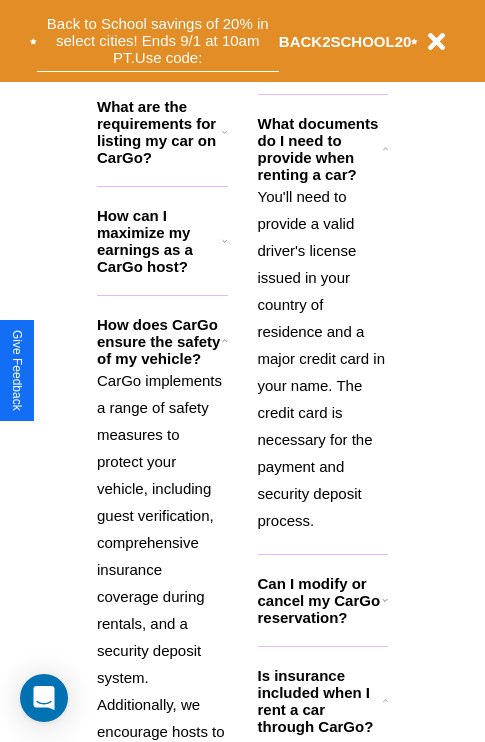 click on "Back to School savings of 20% in select cities! Ends 9/1 at 10am PT.  Use code:" at bounding box center (158, 41) 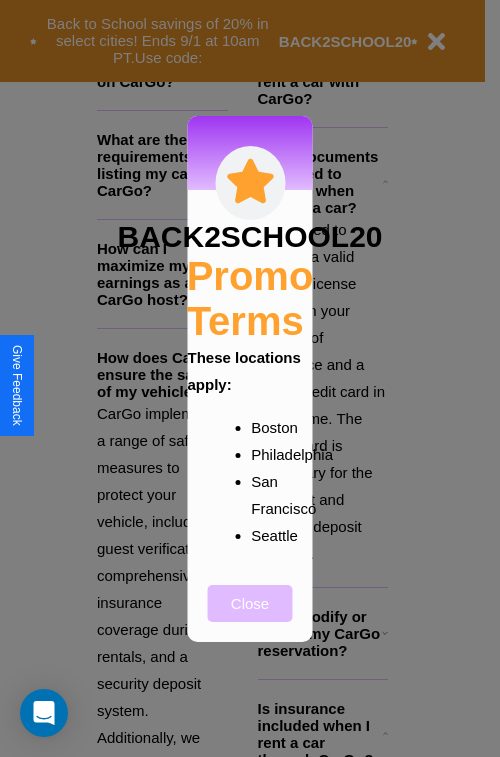 click on "Close" at bounding box center [250, 603] 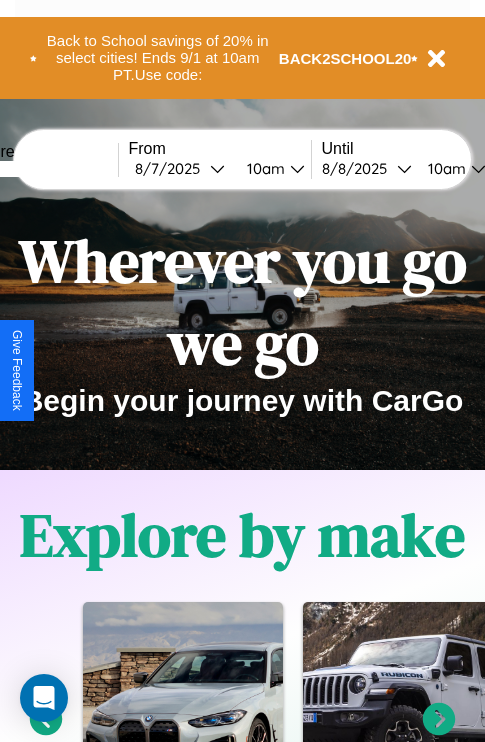 scroll, scrollTop: 0, scrollLeft: 0, axis: both 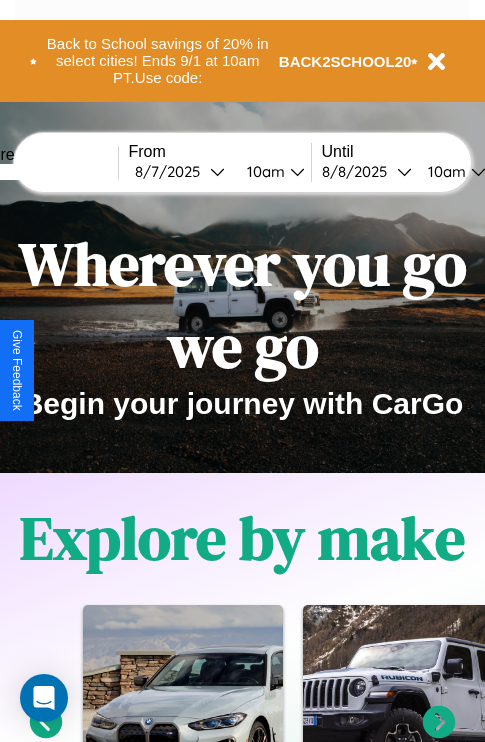 click at bounding box center [43, 172] 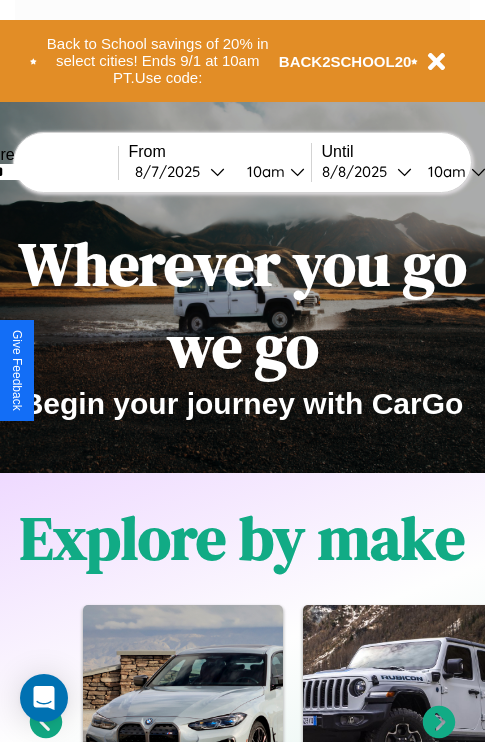 type on "******" 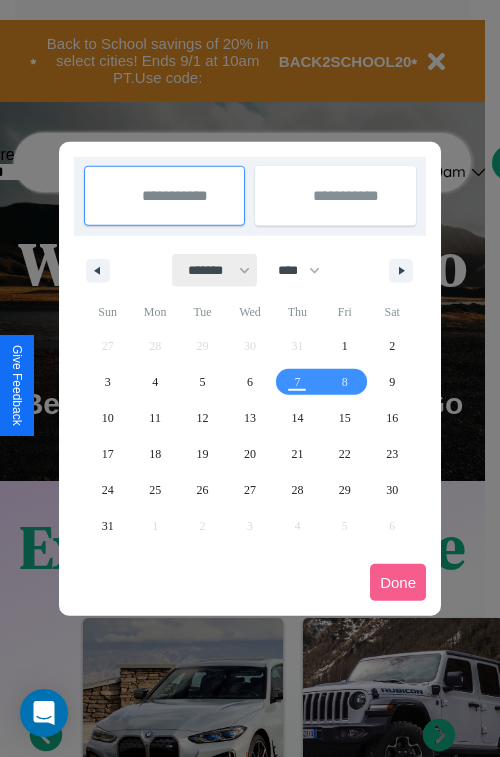 click on "******* ******** ***** ***** *** **** **** ****** ********* ******* ******** ********" at bounding box center (215, 270) 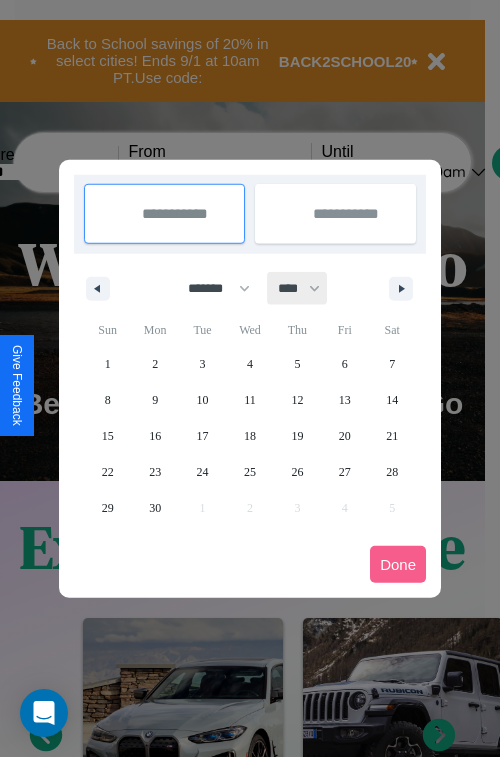 click on "**** **** **** **** **** **** **** **** **** **** **** **** **** **** **** **** **** **** **** **** **** **** **** **** **** **** **** **** **** **** **** **** **** **** **** **** **** **** **** **** **** **** **** **** **** **** **** **** **** **** **** **** **** **** **** **** **** **** **** **** **** **** **** **** **** **** **** **** **** **** **** **** **** **** **** **** **** **** **** **** **** **** **** **** **** **** **** **** **** **** **** **** **** **** **** **** **** **** **** **** **** **** **** **** **** **** **** **** **** **** **** **** **** **** **** **** **** **** **** **** ****" at bounding box center [298, 288] 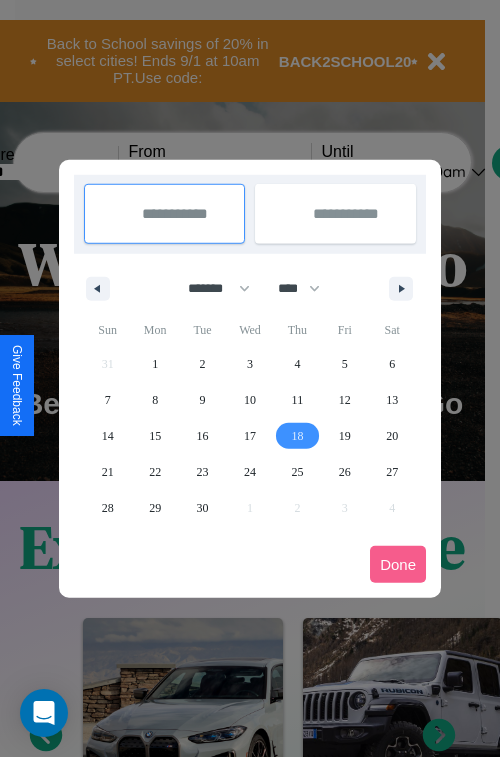 click on "18" at bounding box center [297, 436] 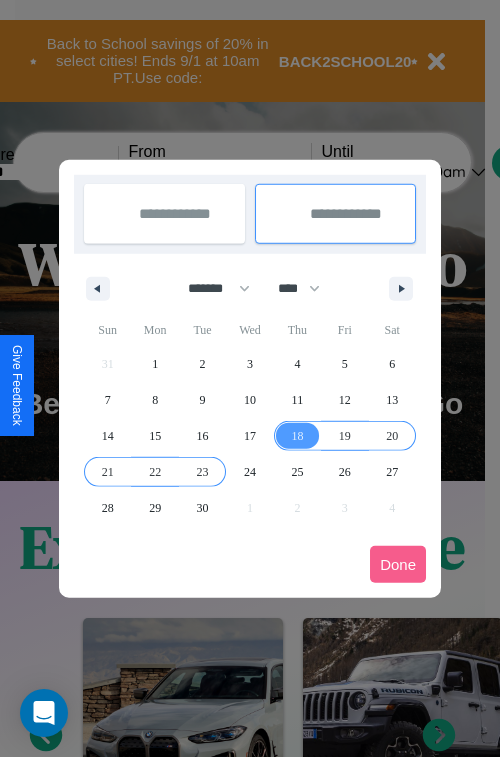 click on "23" at bounding box center [203, 472] 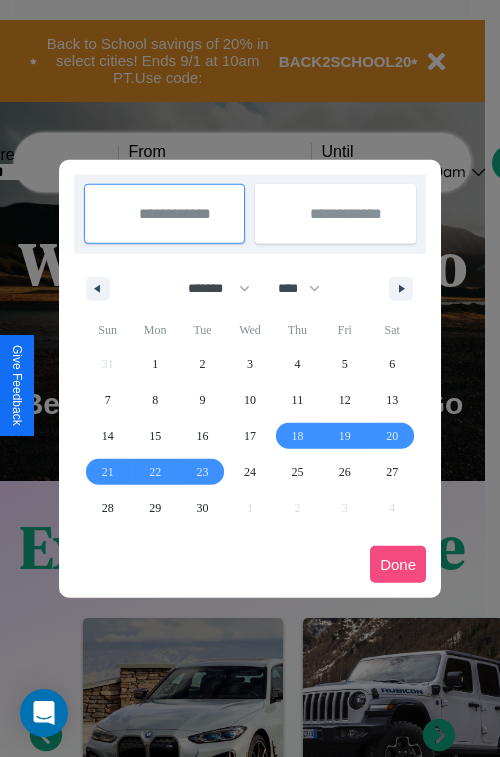 click on "Done" at bounding box center (398, 564) 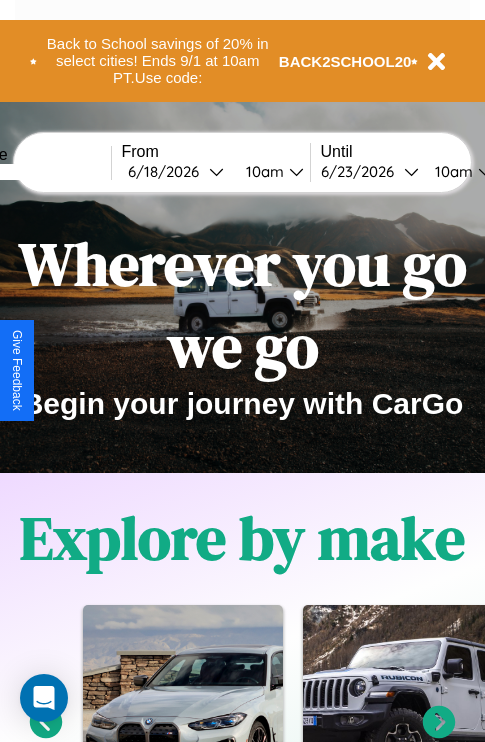 click on "10am" at bounding box center [262, 171] 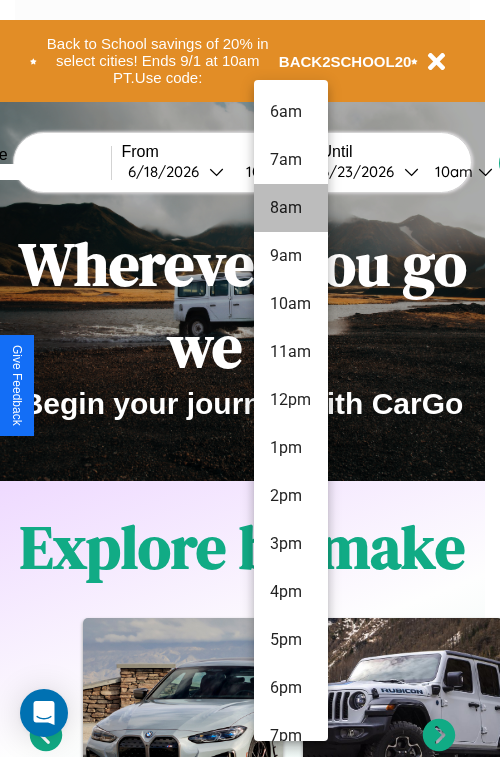 click on "8am" at bounding box center (291, 208) 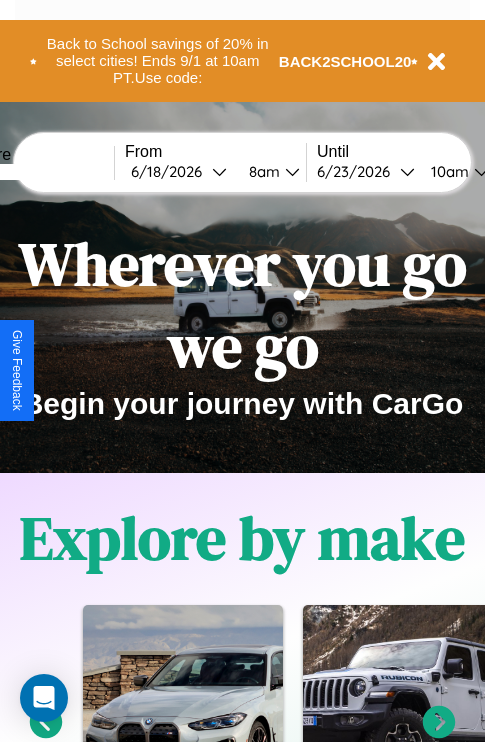 scroll, scrollTop: 0, scrollLeft: 72, axis: horizontal 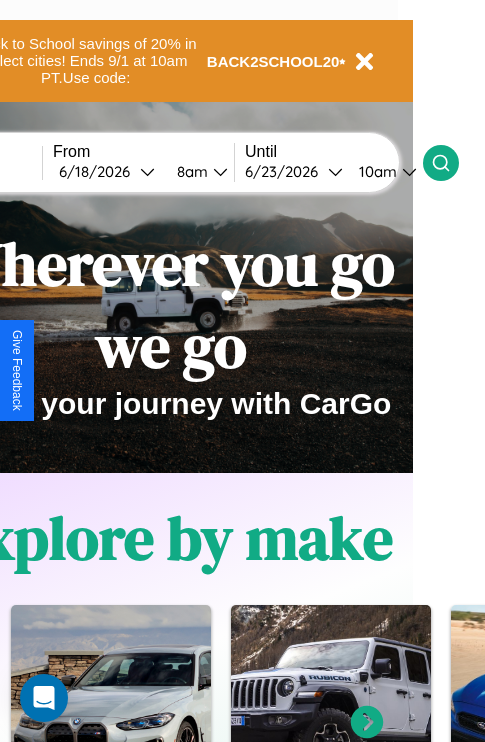 click 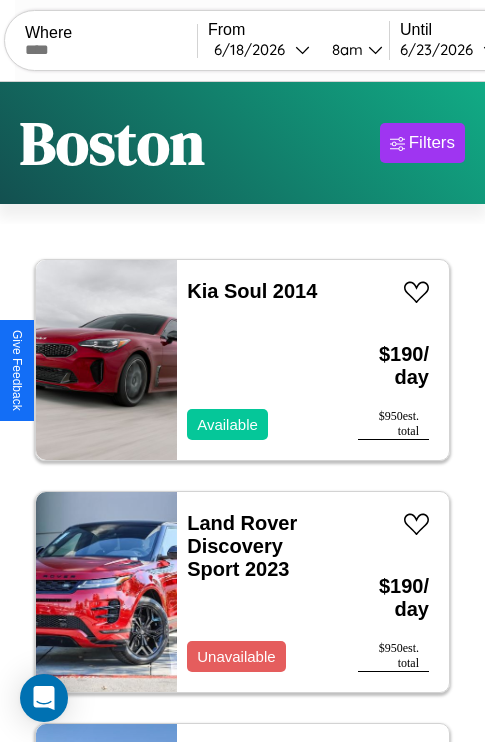 scroll, scrollTop: 95, scrollLeft: 0, axis: vertical 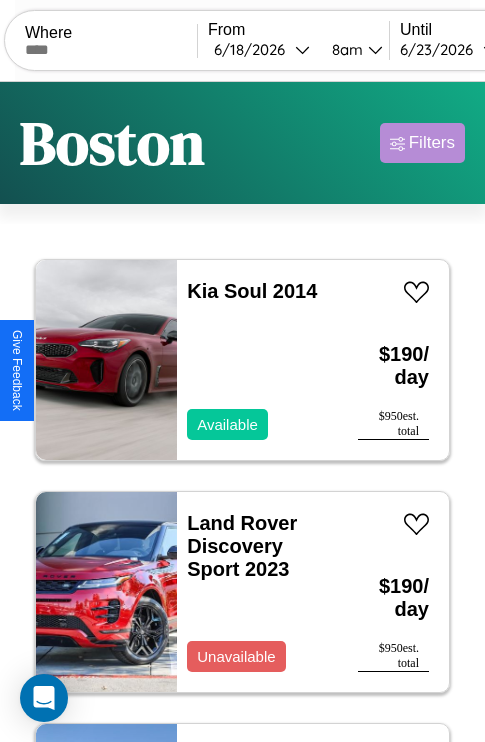click on "Filters" at bounding box center (432, 143) 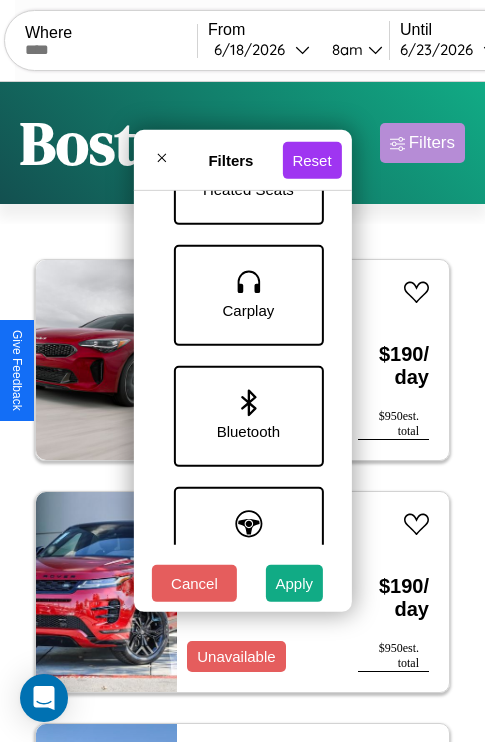 scroll, scrollTop: 1374, scrollLeft: 0, axis: vertical 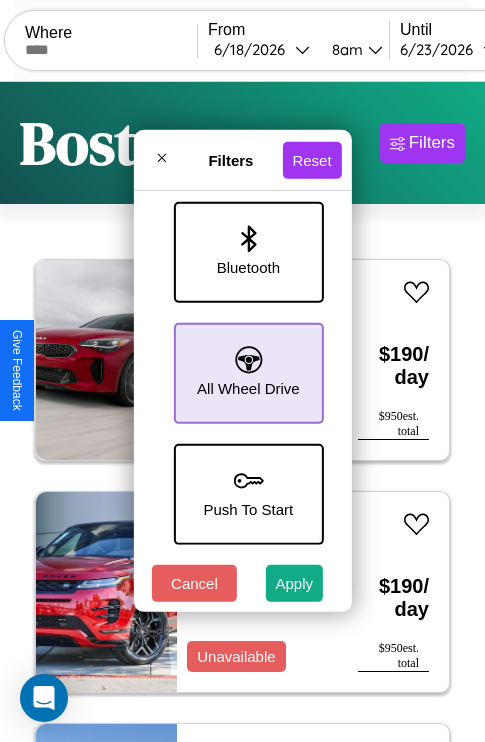 click 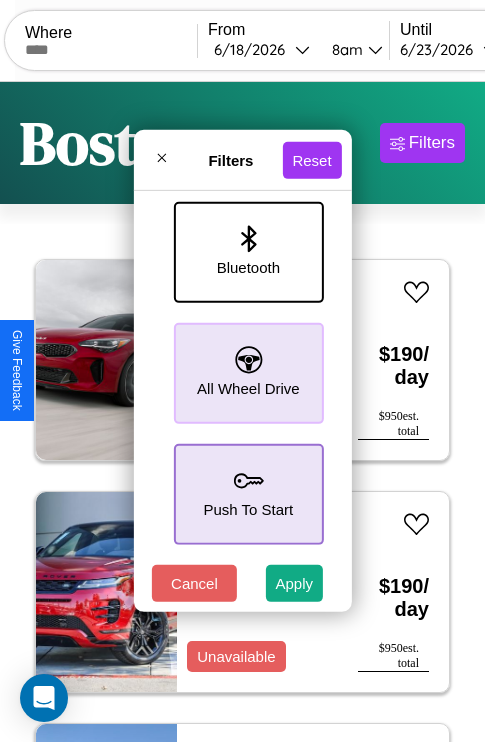 click 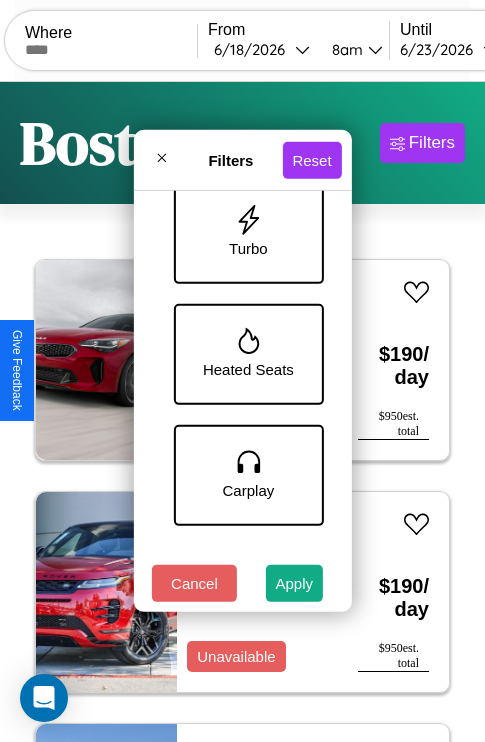 scroll, scrollTop: 893, scrollLeft: 0, axis: vertical 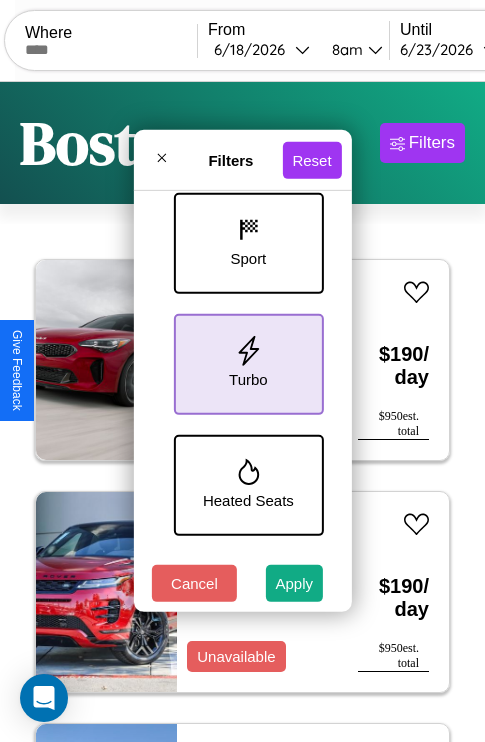 click 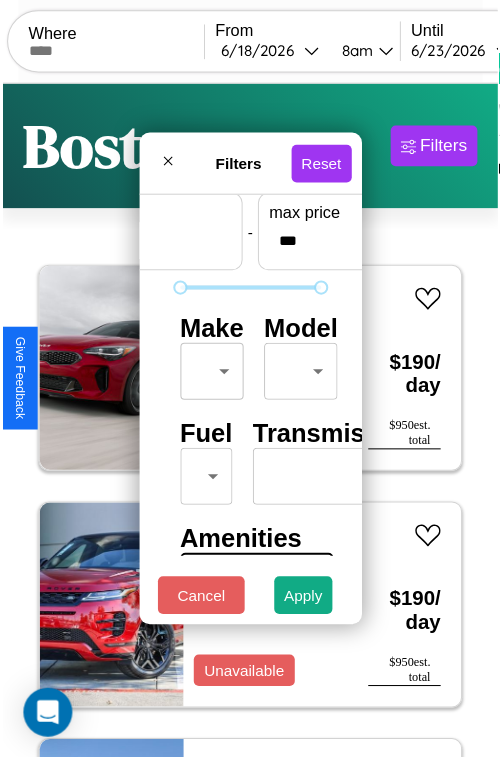 scroll, scrollTop: 59, scrollLeft: 0, axis: vertical 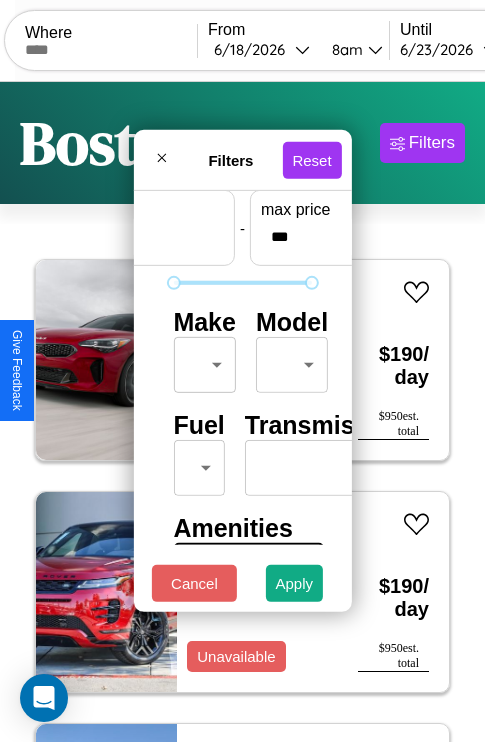 click on "CarGo Where From [DATE] [YEAR] [TIME] Until [DATE] [YEAR] [TIME] Become a Host Login Sign Up [CITY] Filters 121 cars in this area These cars can be picked up in this city. Kia Soul 2014 Available $ 190 / day $ 950 est. total Land Rover Discovery Sport 2023 Unavailable $ 190 / day $ 950 est. total Volkswagen R32 2020 Available $ 170 / day $ 850 est. total GMC NE 2023 Available $ 150 / day $ 750 est. total Chrysler Conquest 2024 Available $ 70 / day $ 350 est. total Bentley Azure 2020 Available $ 170 / day $ 850 est. total Volkswagen Golf 2021 Available $ 100 / day $ 500 est. total Mazda CX-70 2016 Available $ 170 / day $ 850 est. total Toyota Scion FR-S 2016 Available $ 120 / day $ 600 est. total Jaguar XF 2014 Available $ 160 / day $ 800 est. total Hyundai Santa Cruz 2018 Available $ 100 / day $ 500 est. total Volkswagen Golf Alltrack 2020 Available $ 90 / day $ 450 est. total Tesla Model S 2019 Available $ 120 / day $ 600 est. total" at bounding box center [242, 412] 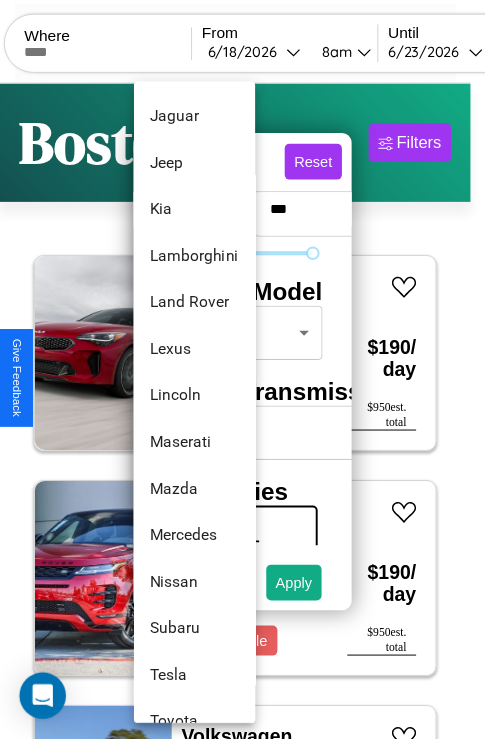 scroll, scrollTop: 998, scrollLeft: 0, axis: vertical 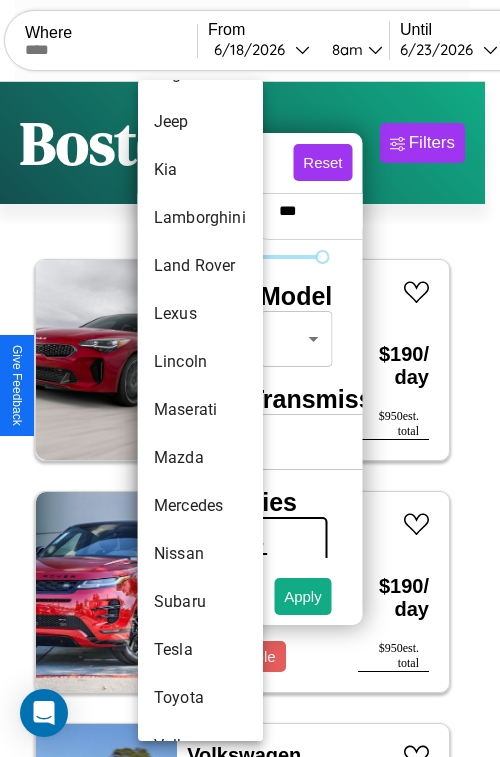 click on "Maserati" at bounding box center [200, 410] 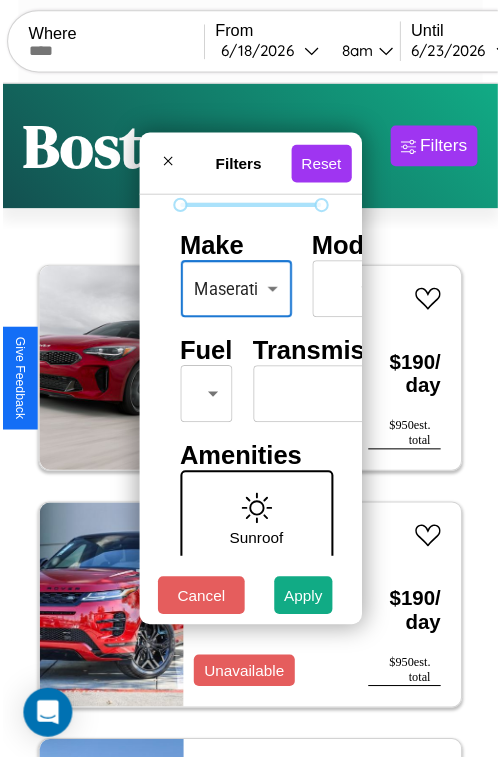 scroll, scrollTop: 162, scrollLeft: 0, axis: vertical 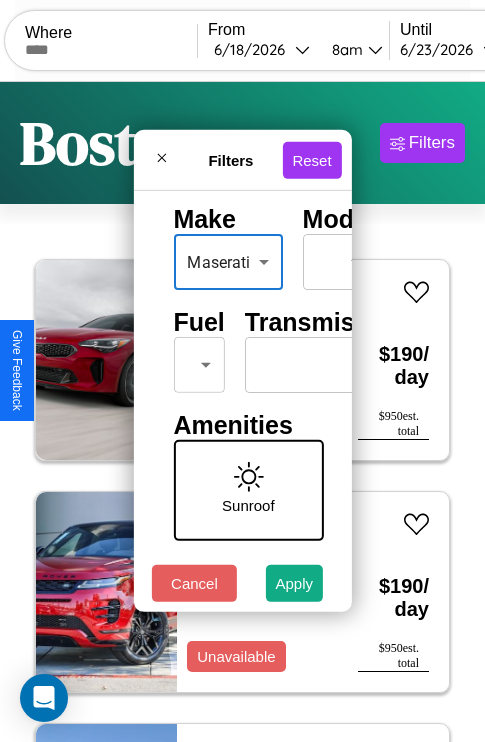 click on "CarGo Where From [DATE] [YEAR] [TIME] Until [DATE] [YEAR] [TIME] Become a Host Login Sign Up [CITY] Filters 121 cars in this area These cars can be picked up in this city. Kia Soul 2014 Available $ 190 / day $ 950 est. total Land Rover Discovery Sport 2023 Unavailable $ 190 / day $ 950 est. total Volkswagen R32 2020 Available $ 170 / day $ 850 est. total GMC NE 2023 Available $ 150 / day $ 750 est. total Chrysler Conquest 2024 Available $ 70 / day $ 350 est. total Bentley Azure 2020 Available $ 170 / day $ 850 est. total Volkswagen Golf 2021 Available $ 100 / day $ 500 est. total Mazda CX-70 2016 Available $ 170 / day $ 850 est. total Toyota Scion FR-S 2016 Available $ 120 / day $ 600 est. total Jaguar XF 2014 Available $ 160 / day $ 800 est. total Hyundai Santa Cruz 2018 Available $ 100 / day $ 500 est. total Volkswagen Golf Alltrack 2020 Available $ 90 / day $ 450 est. total Tesla Model S 2019 Available $ 120 / day $ 600 est. total" at bounding box center (242, 412) 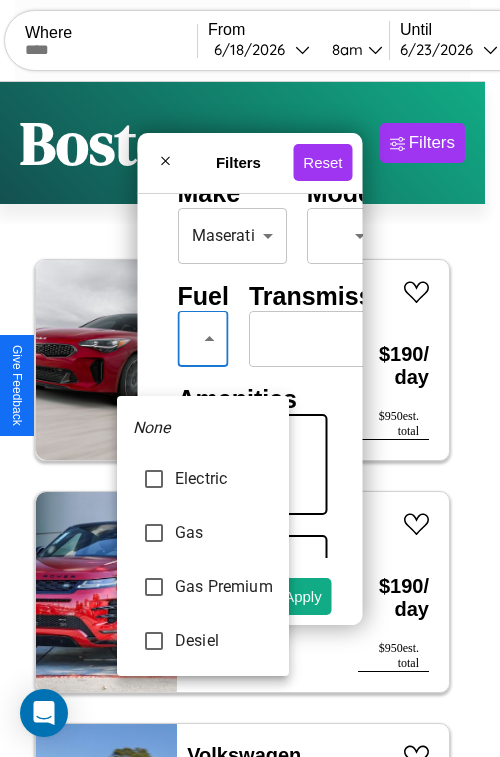 type on "***" 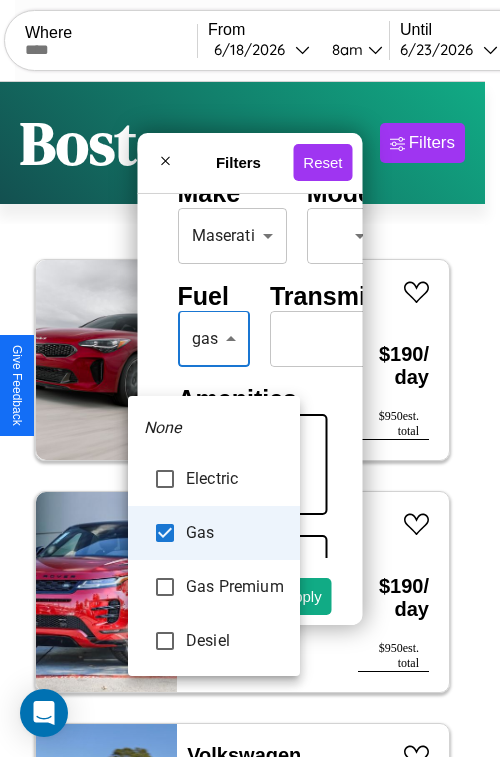 click at bounding box center [250, 378] 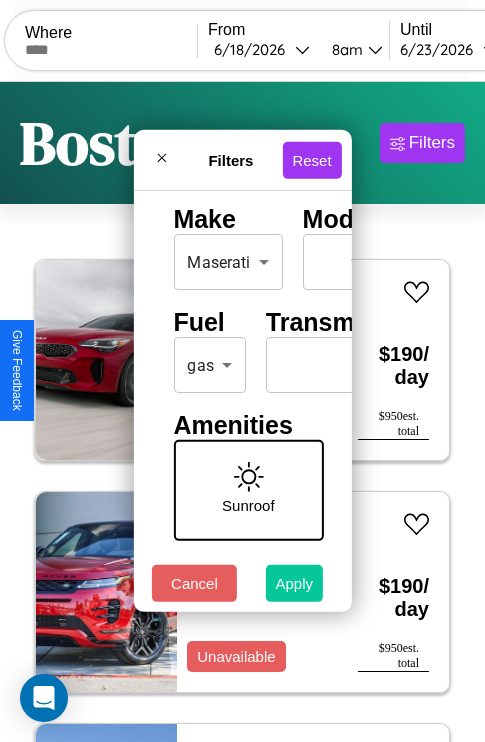 click on "Apply" at bounding box center [295, 583] 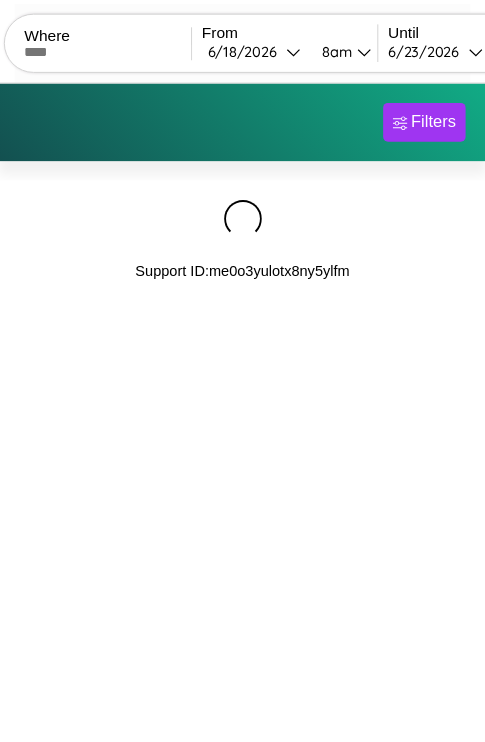 scroll, scrollTop: 0, scrollLeft: 0, axis: both 